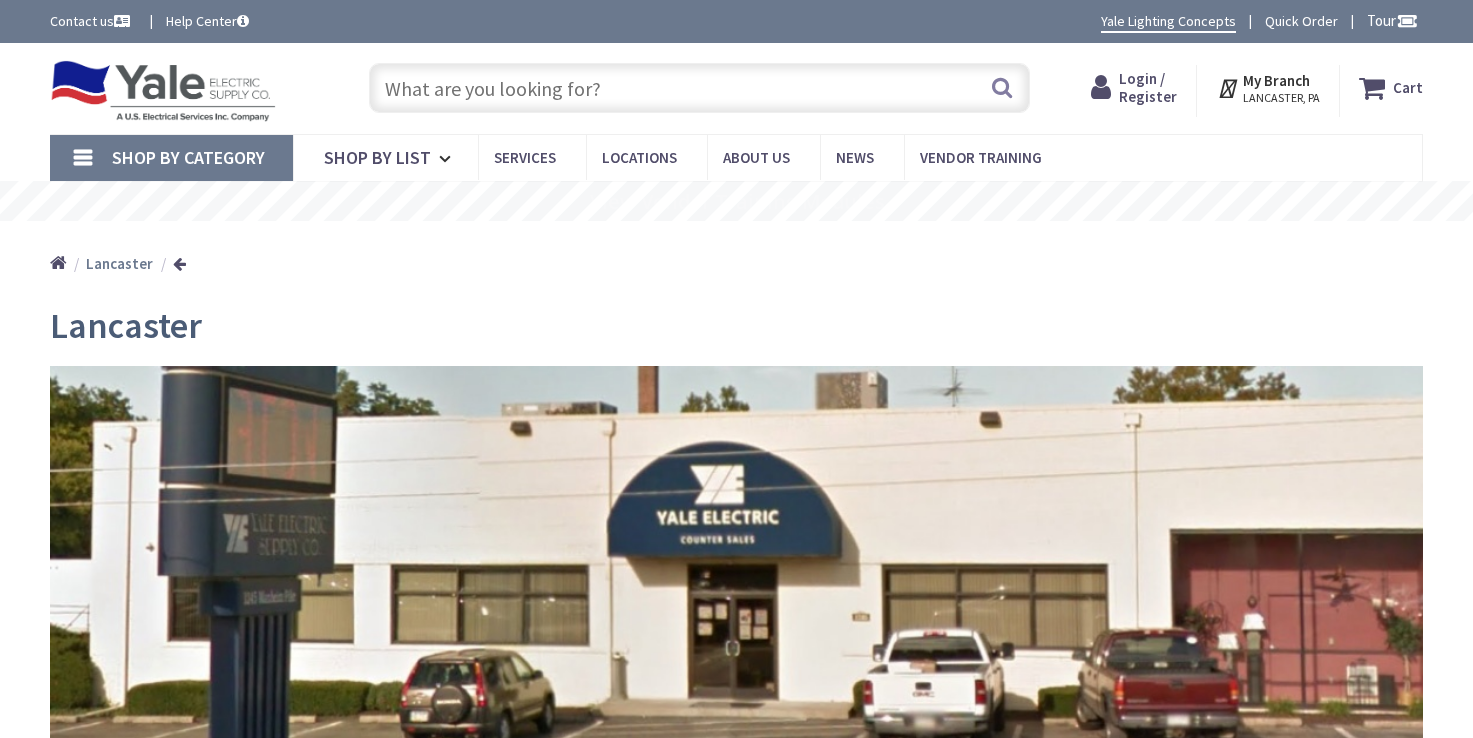 scroll, scrollTop: 0, scrollLeft: 0, axis: both 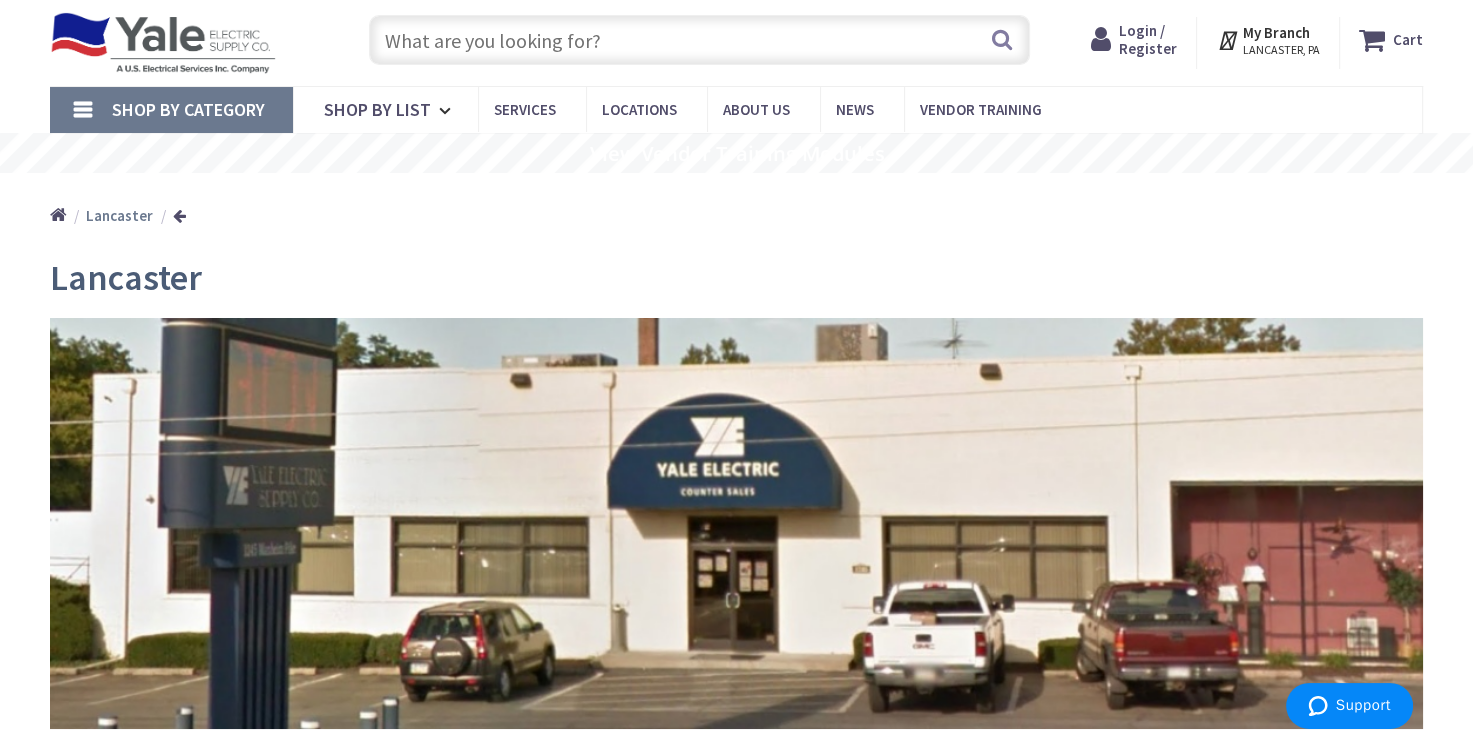 click on "Shop By Category" at bounding box center [188, 109] 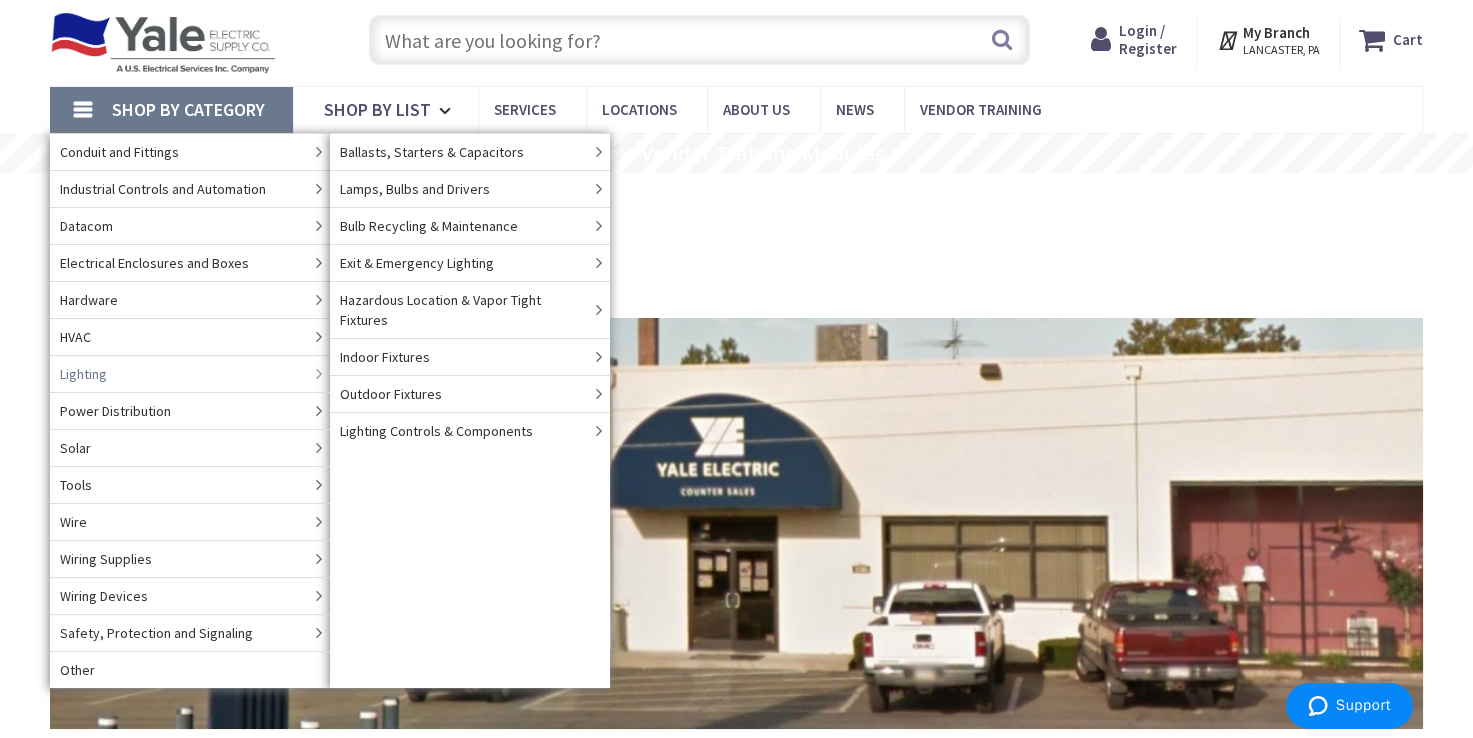 click on "Lighting" at bounding box center [190, 373] 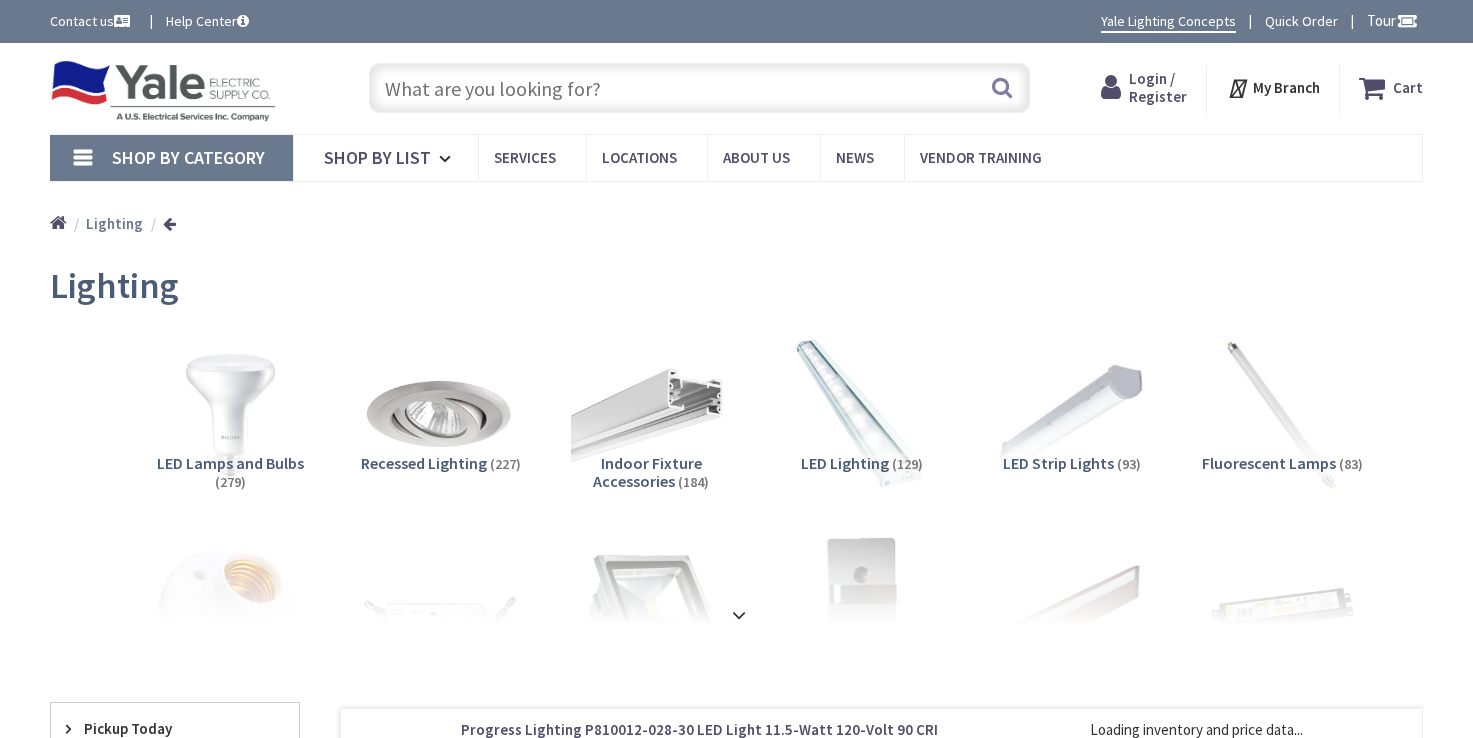 scroll, scrollTop: 0, scrollLeft: 0, axis: both 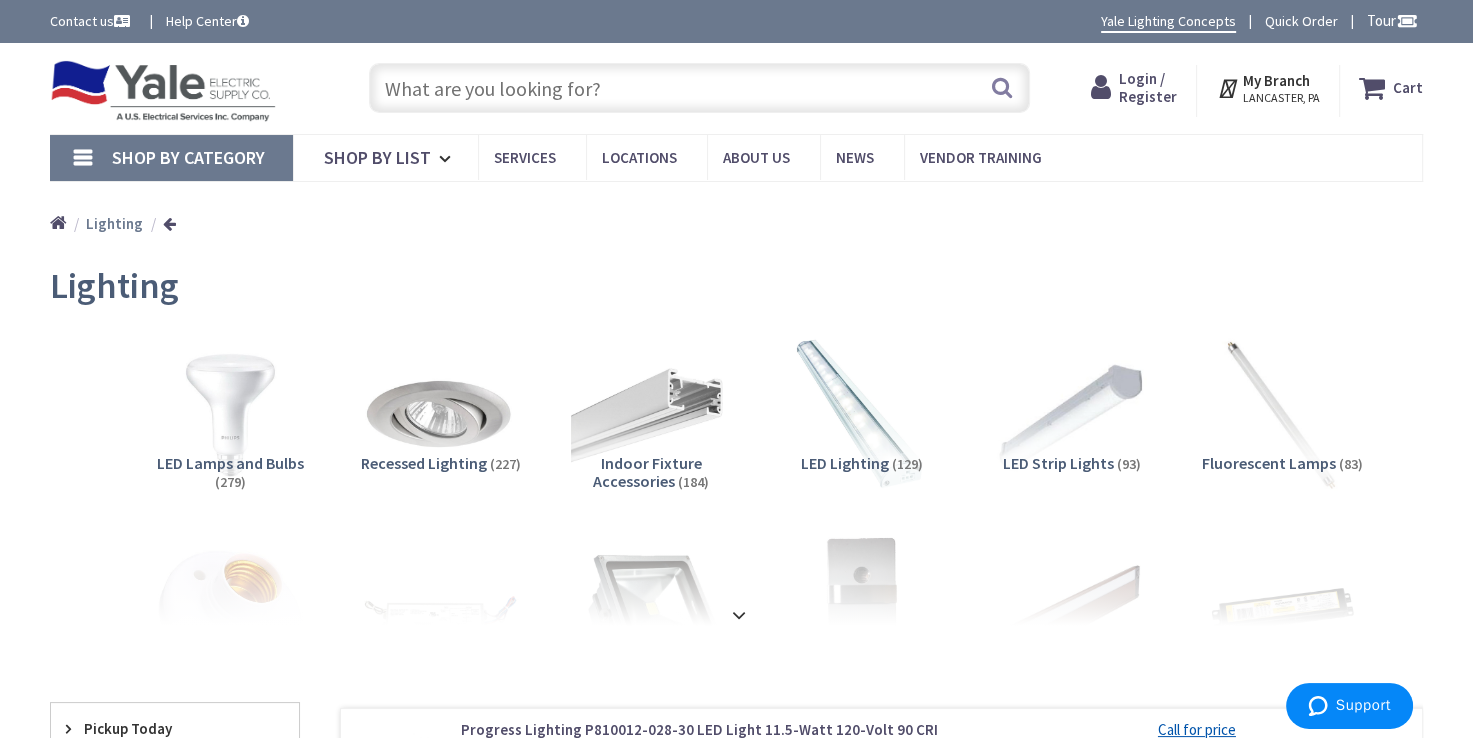 click at bounding box center (700, 88) 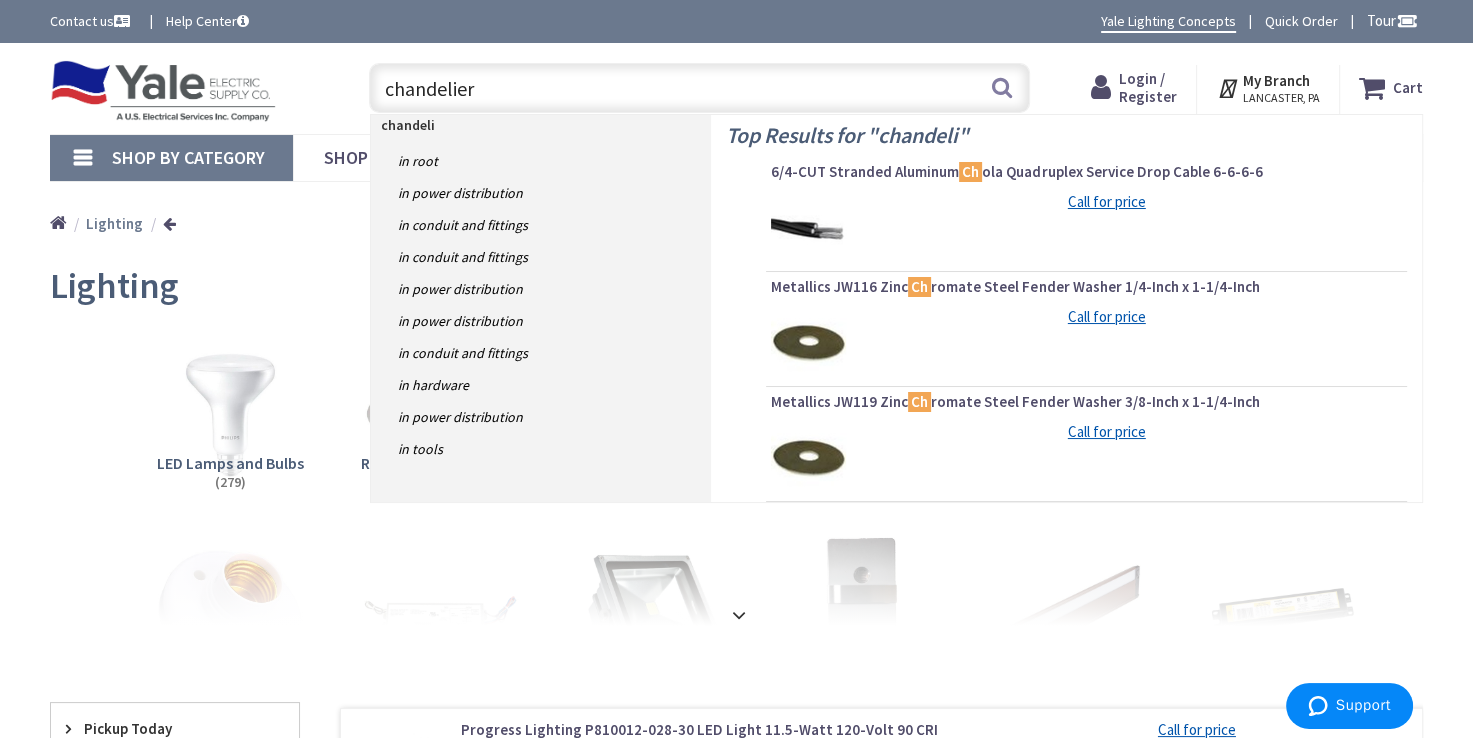 type on "chandeliers" 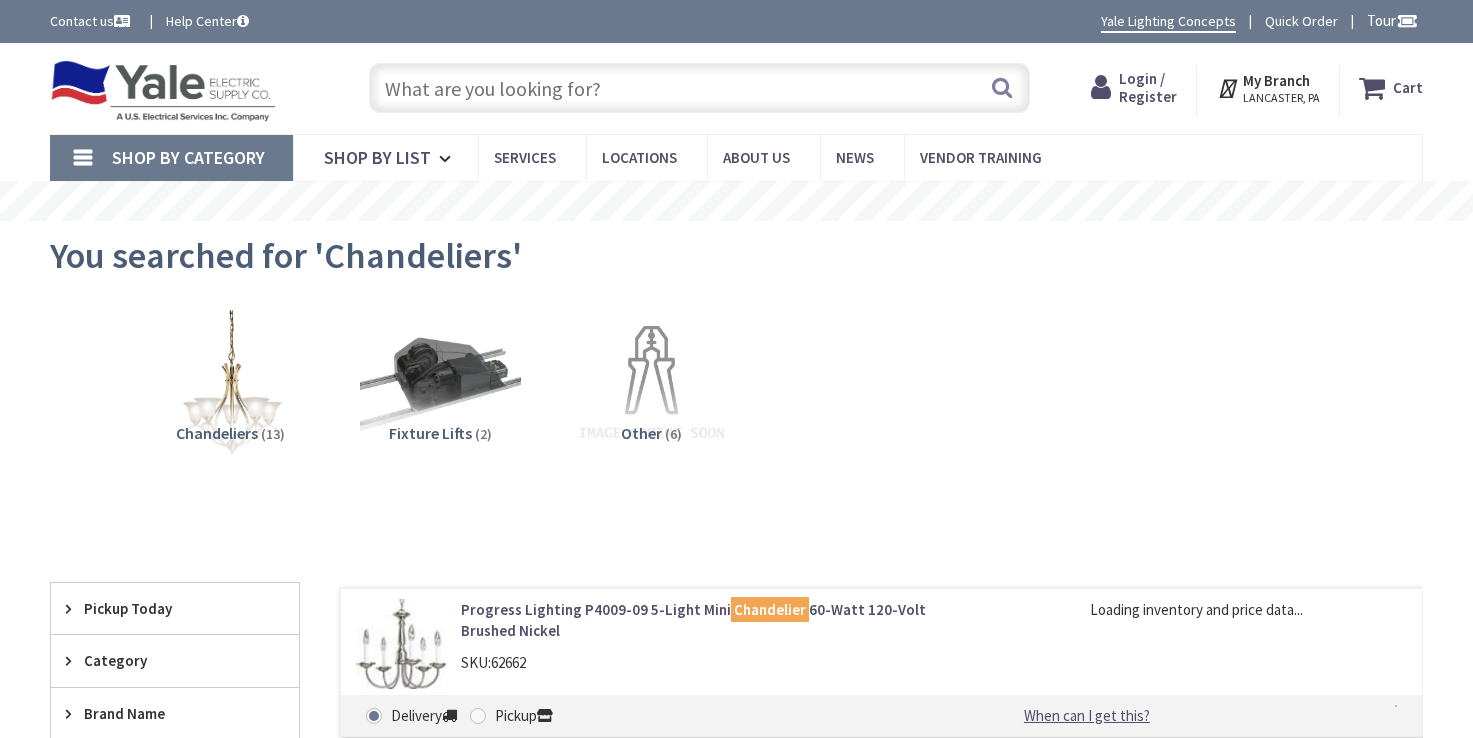 scroll, scrollTop: 0, scrollLeft: 0, axis: both 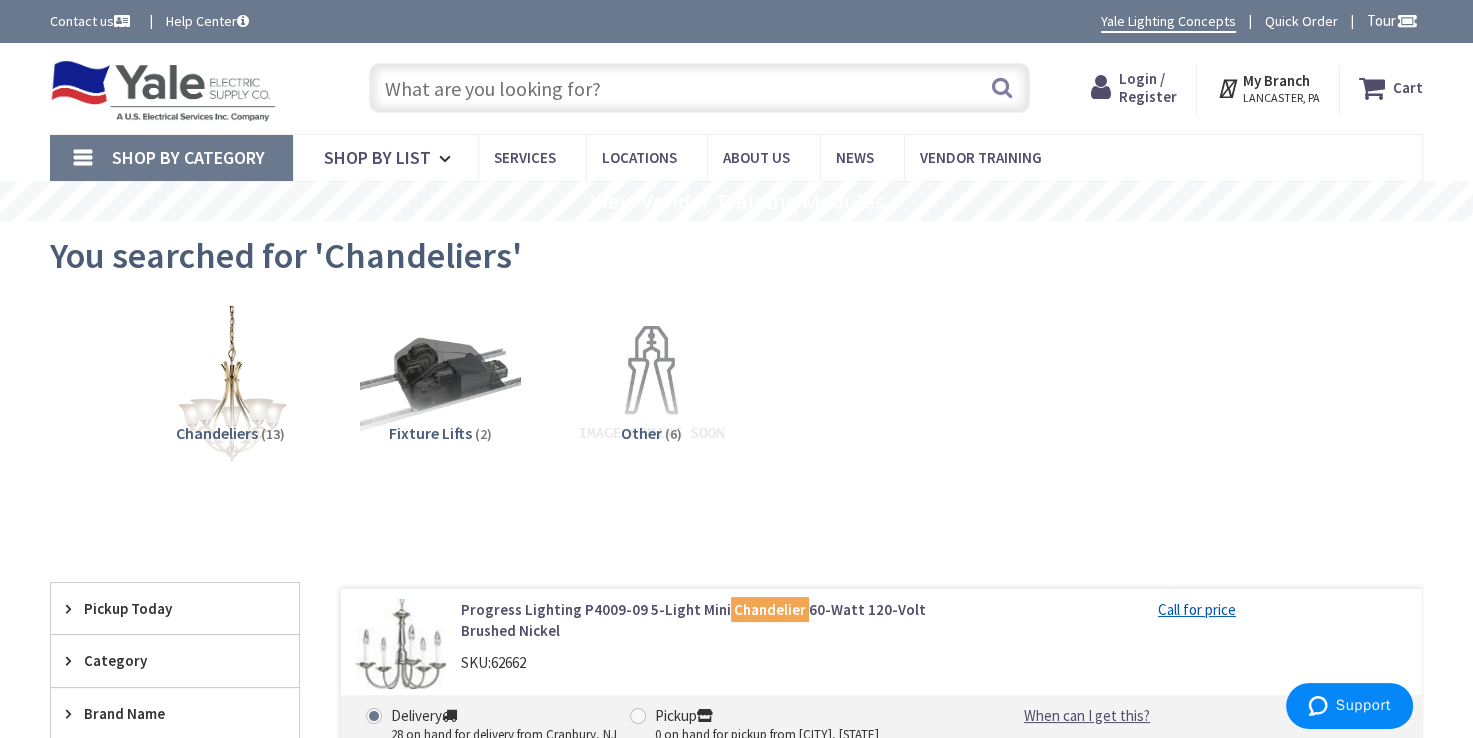 click at bounding box center (230, 384) 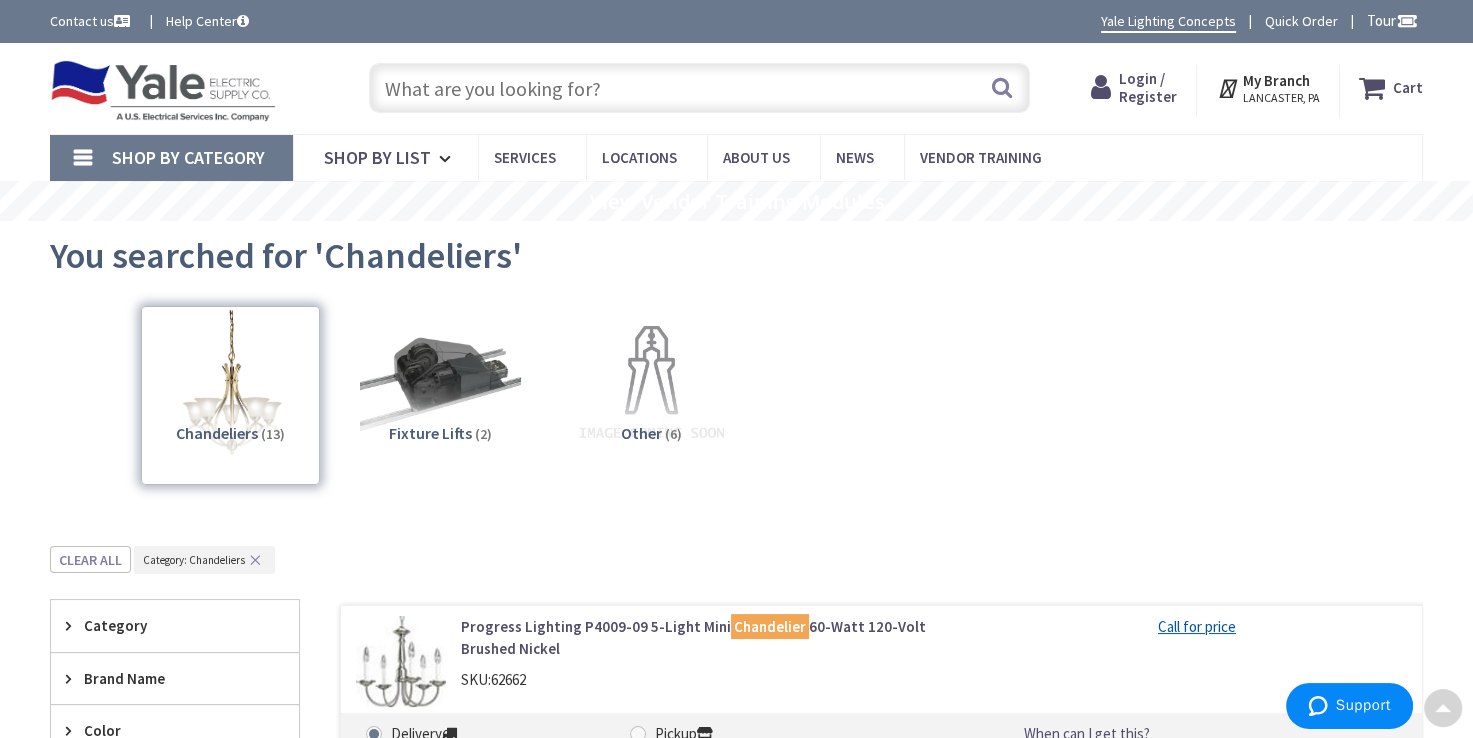 scroll, scrollTop: 544, scrollLeft: 0, axis: vertical 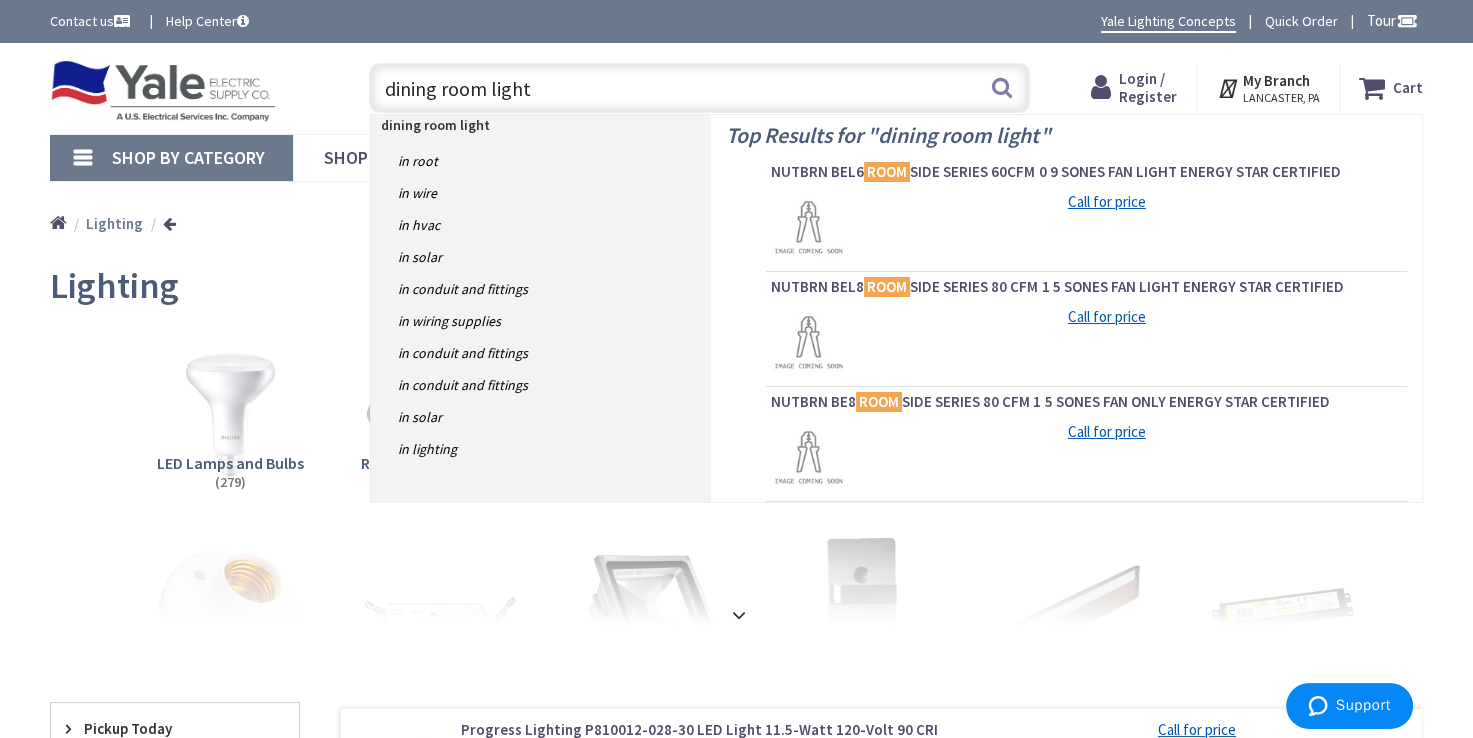 type on "dining room lights" 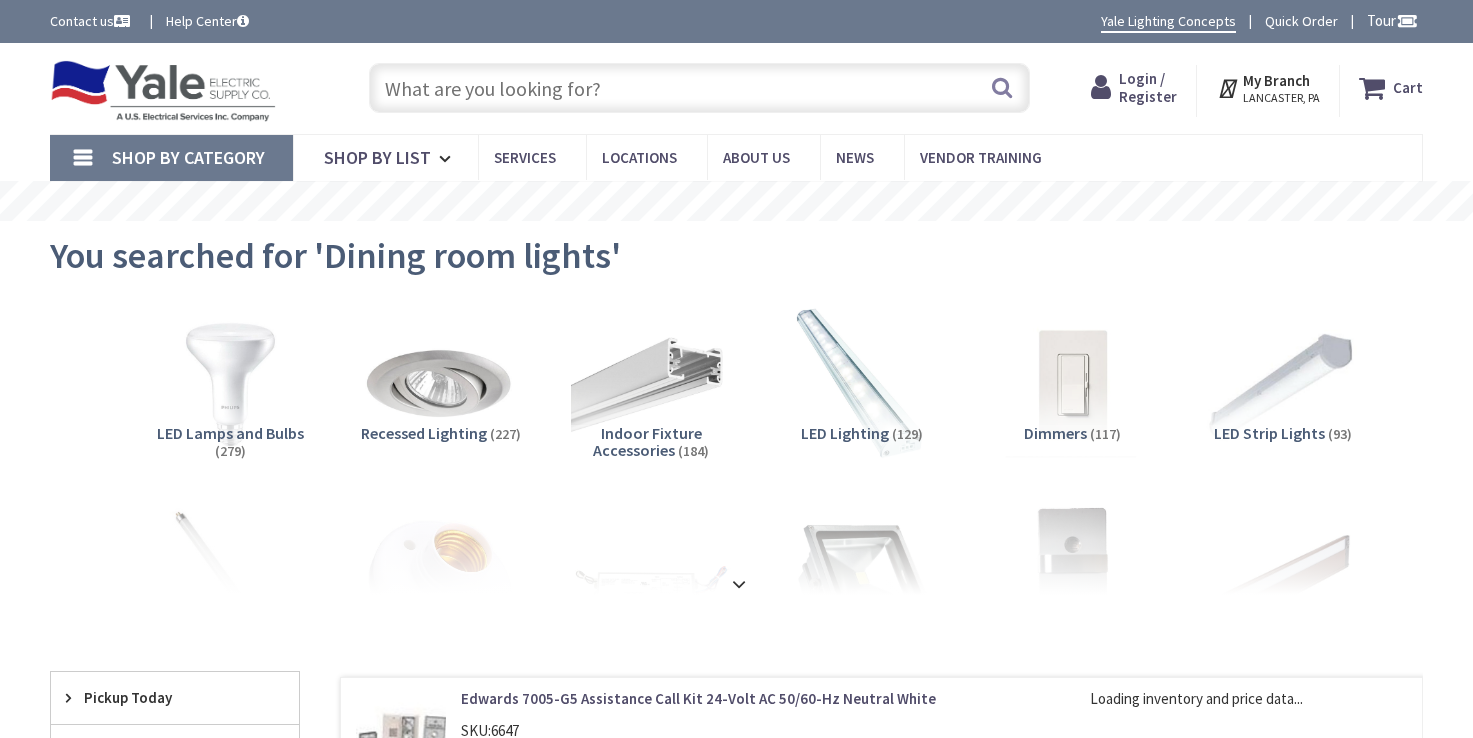 scroll, scrollTop: 0, scrollLeft: 0, axis: both 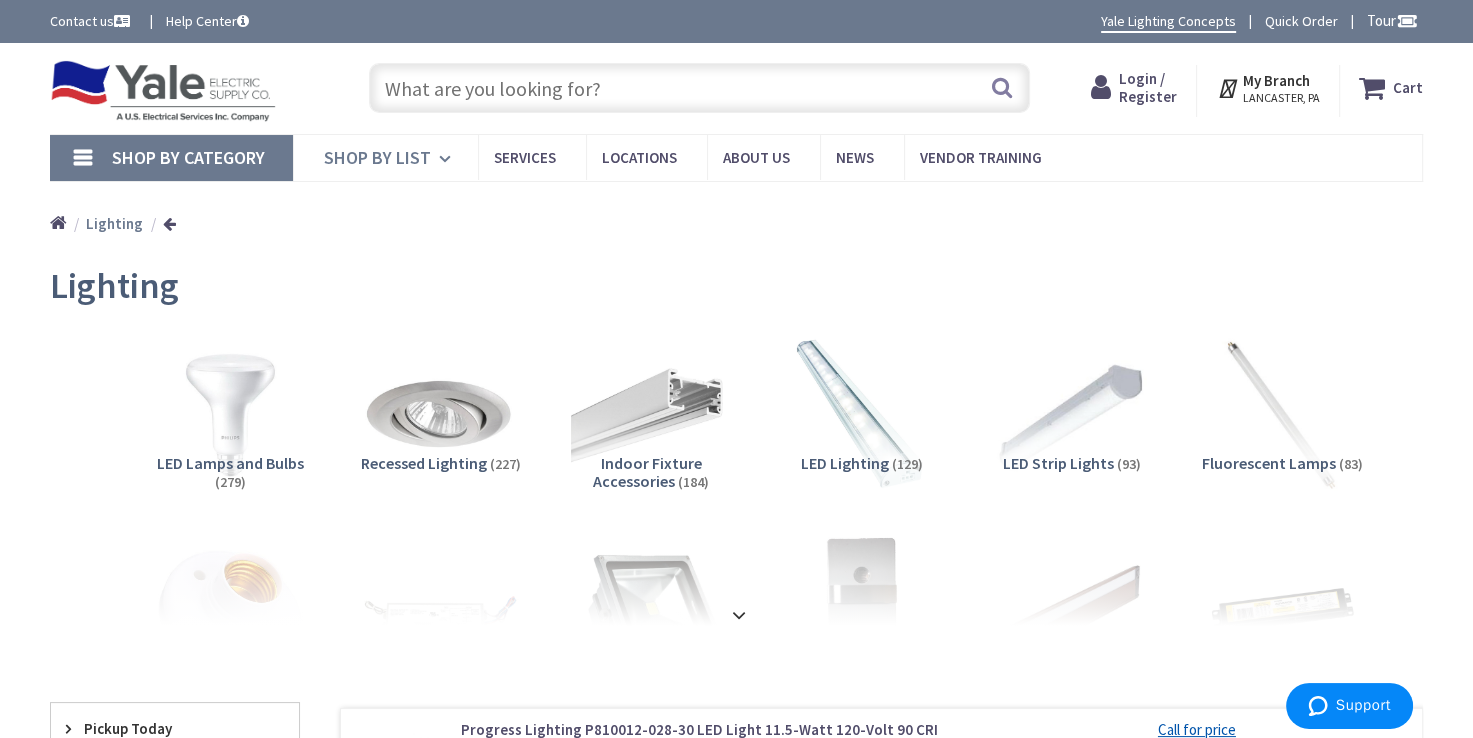 click on "Shop By List" at bounding box center [377, 157] 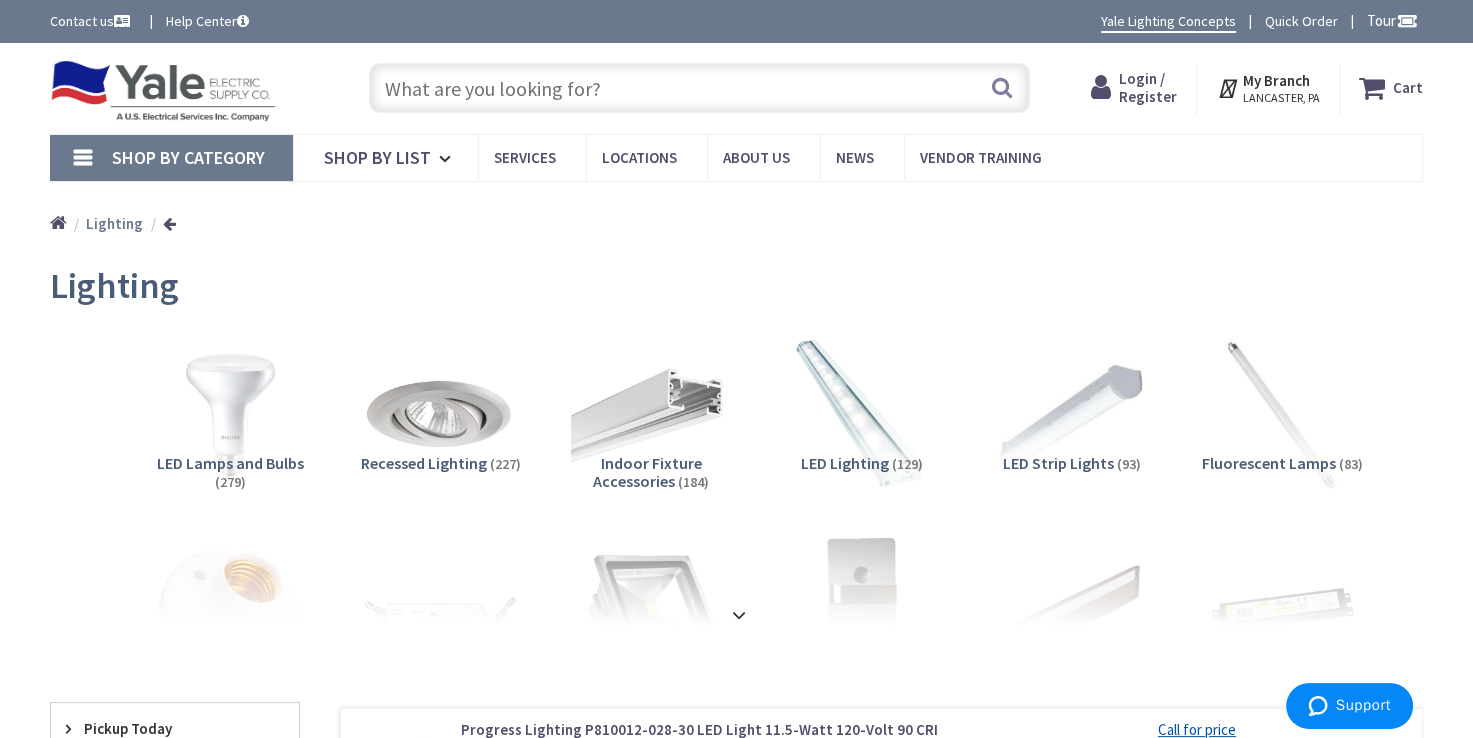 click on "Lighting" at bounding box center (114, 223) 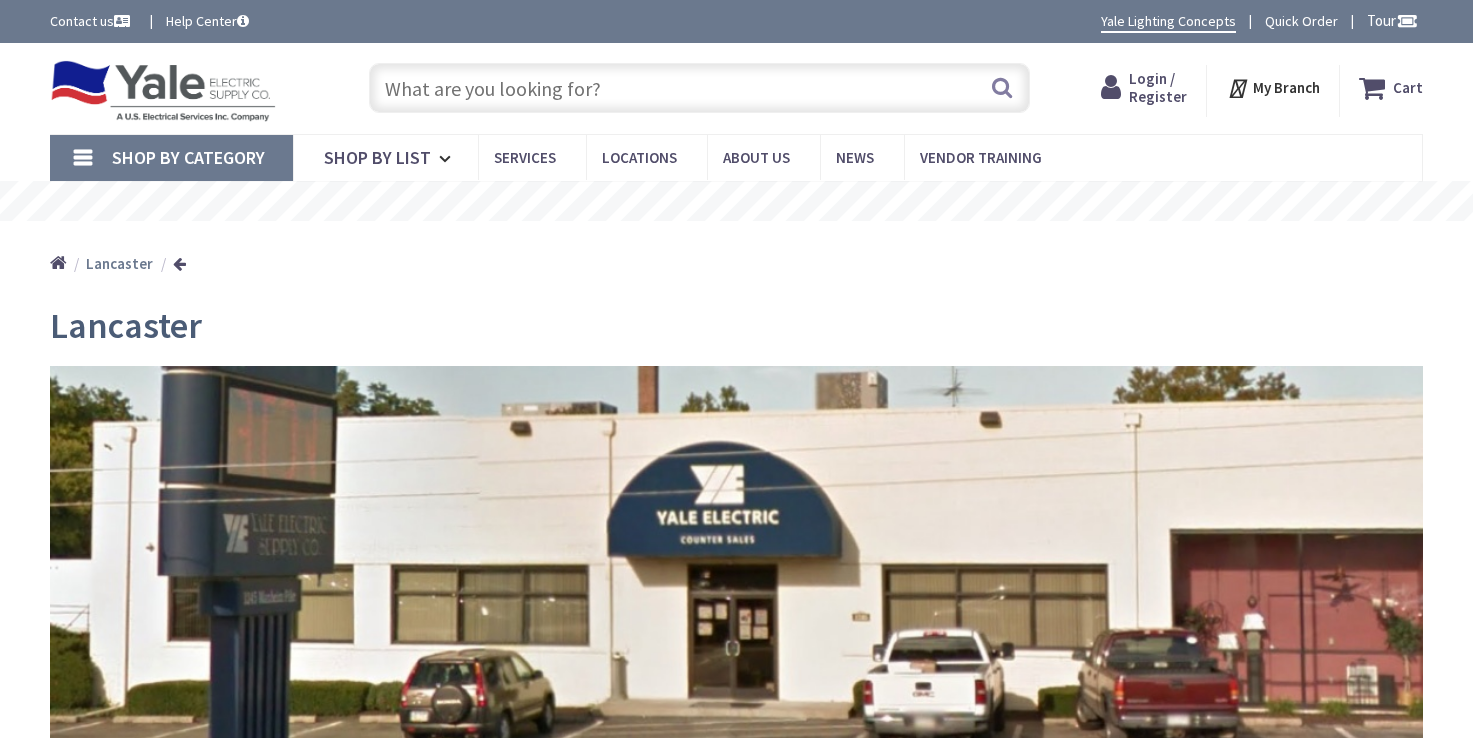 scroll, scrollTop: 48, scrollLeft: 0, axis: vertical 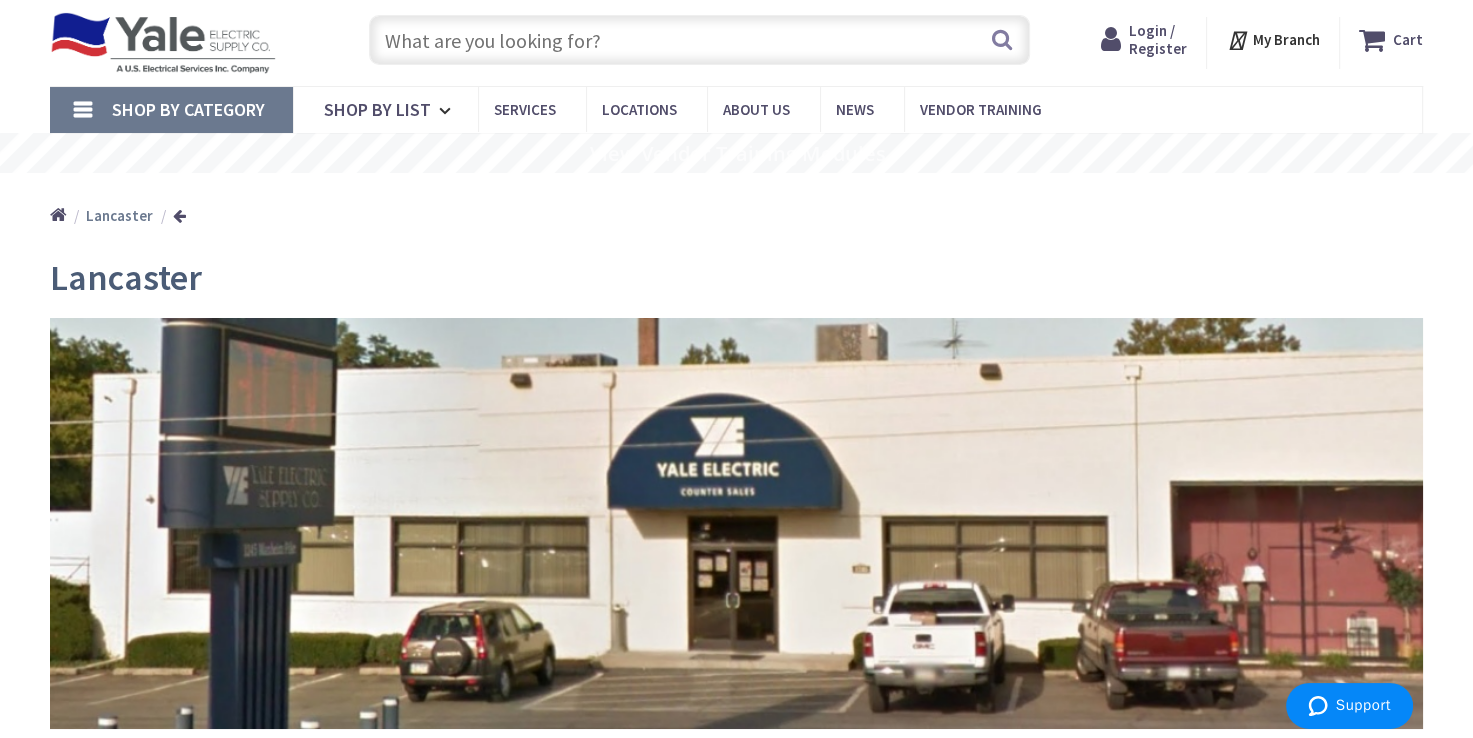 click on "Lancaster" at bounding box center [119, 215] 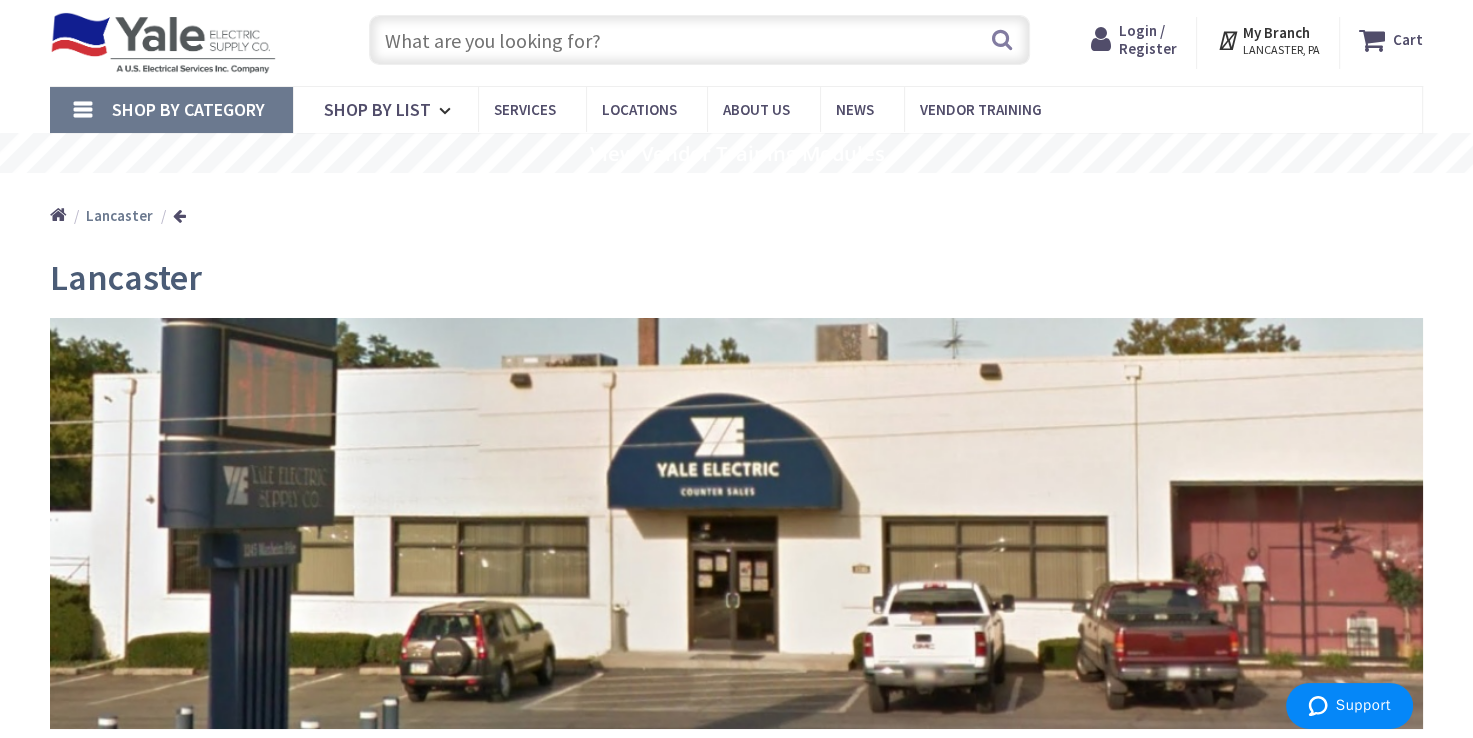 click on "Shop By Category" at bounding box center [188, 109] 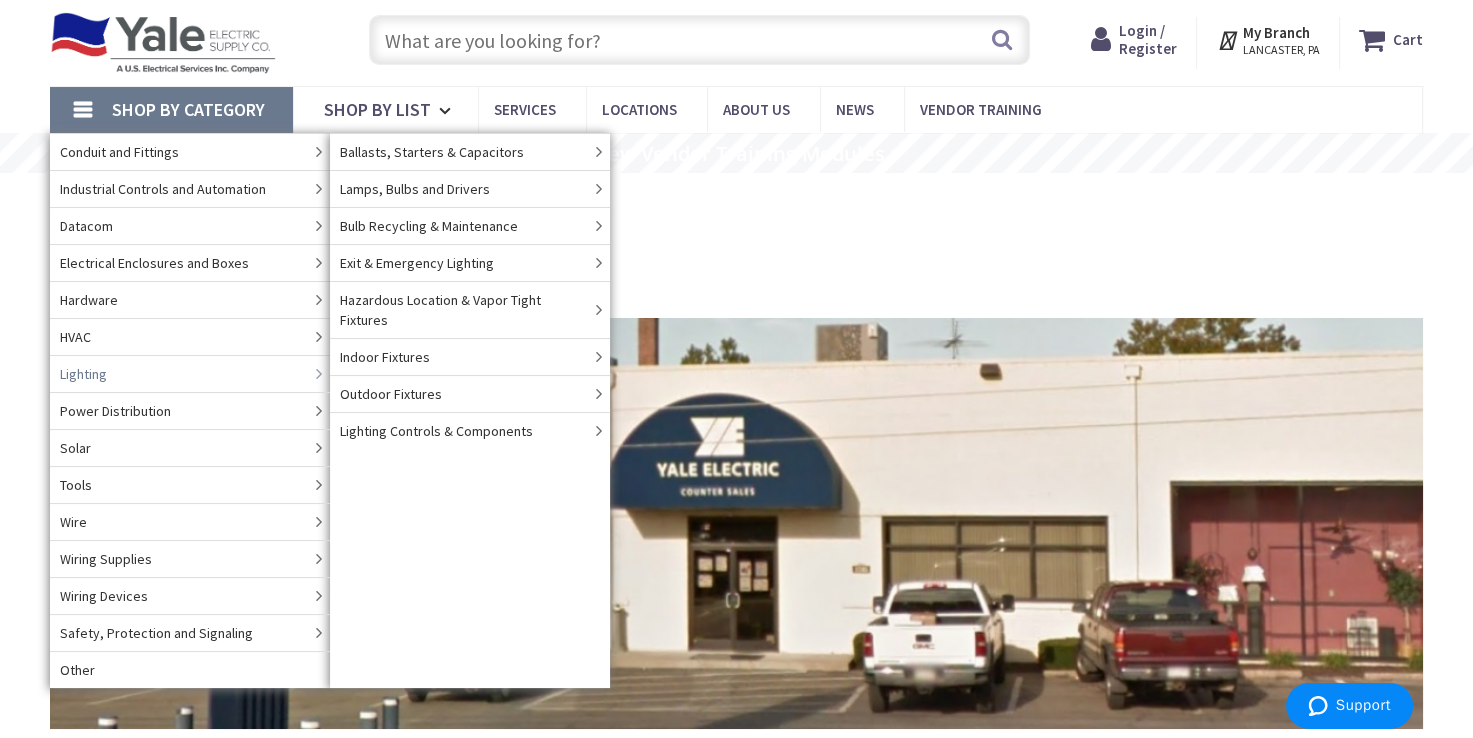 click on "Lighting" at bounding box center [190, 373] 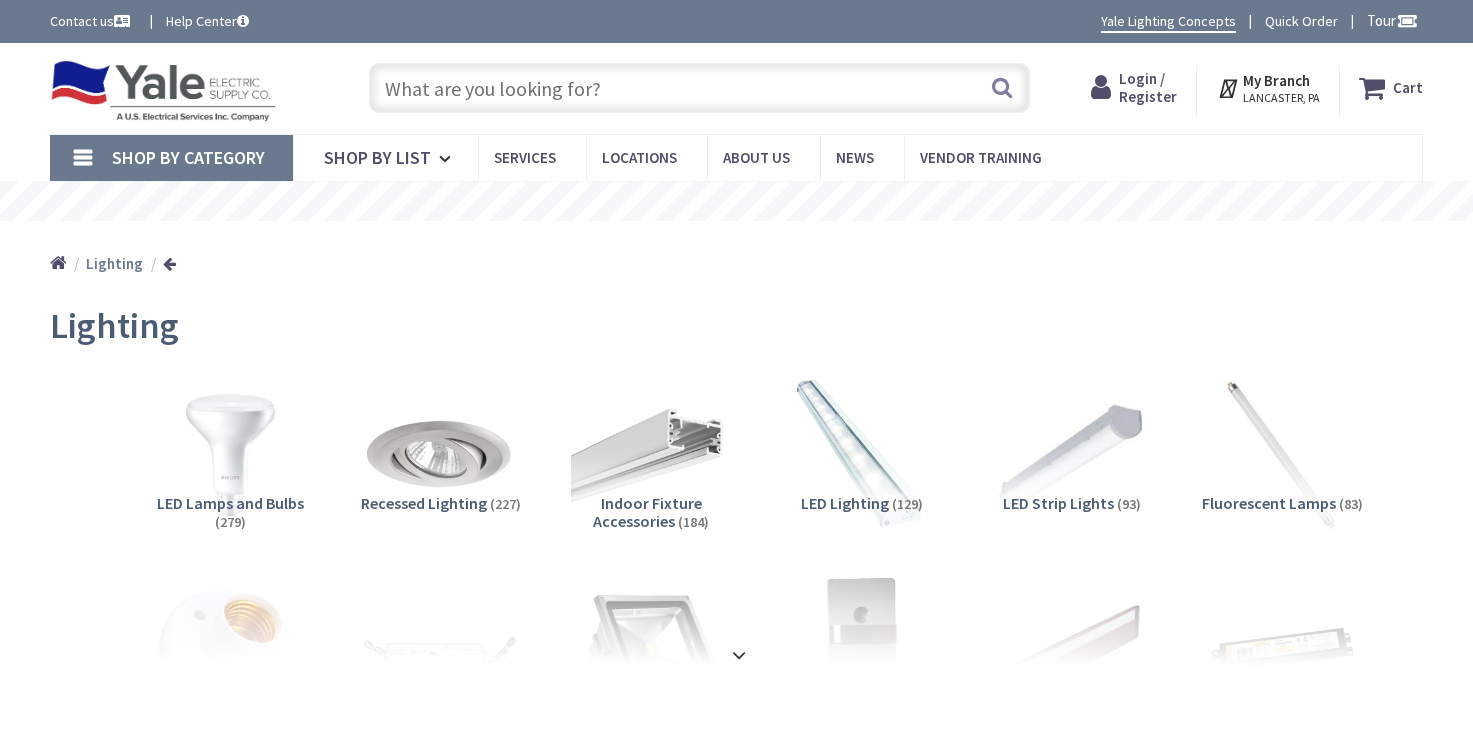 scroll, scrollTop: 0, scrollLeft: 0, axis: both 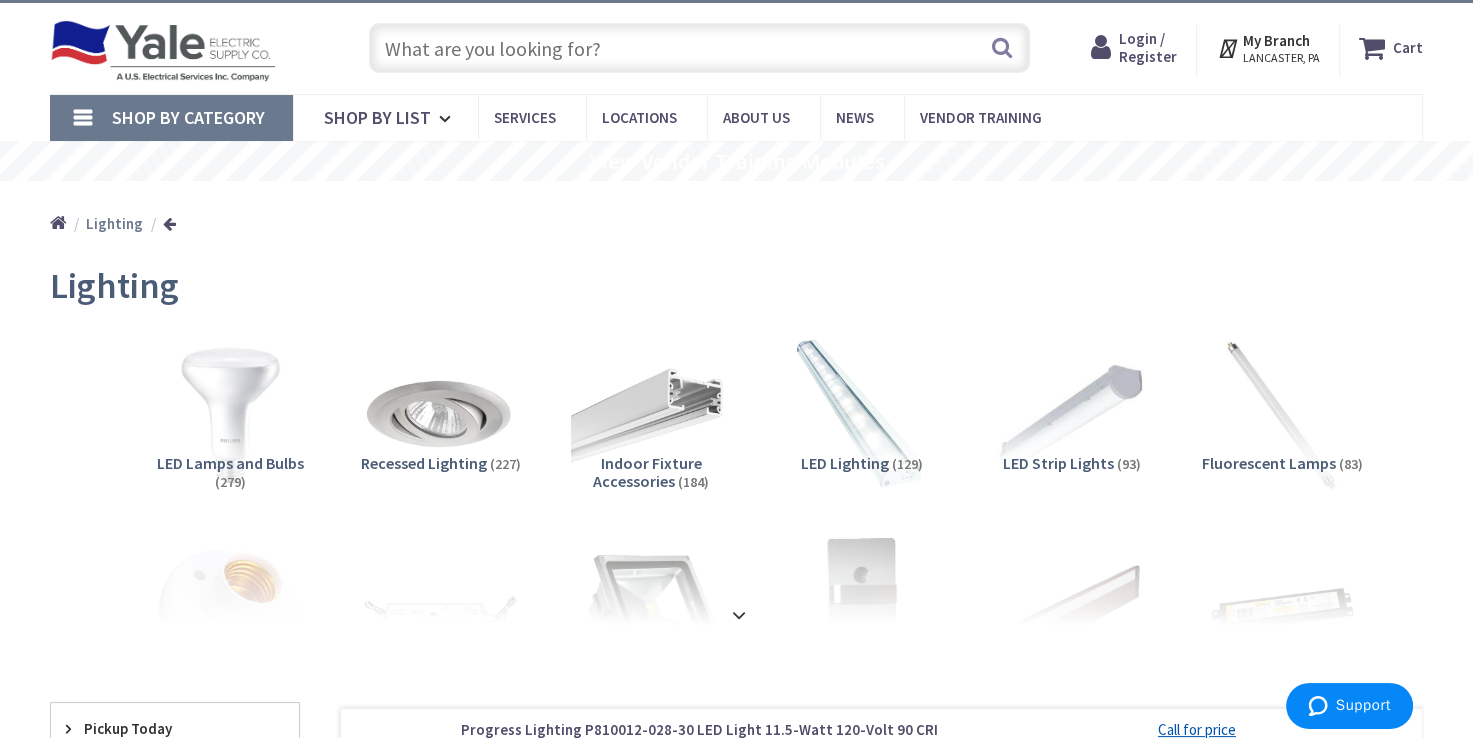 click at bounding box center [230, 415] 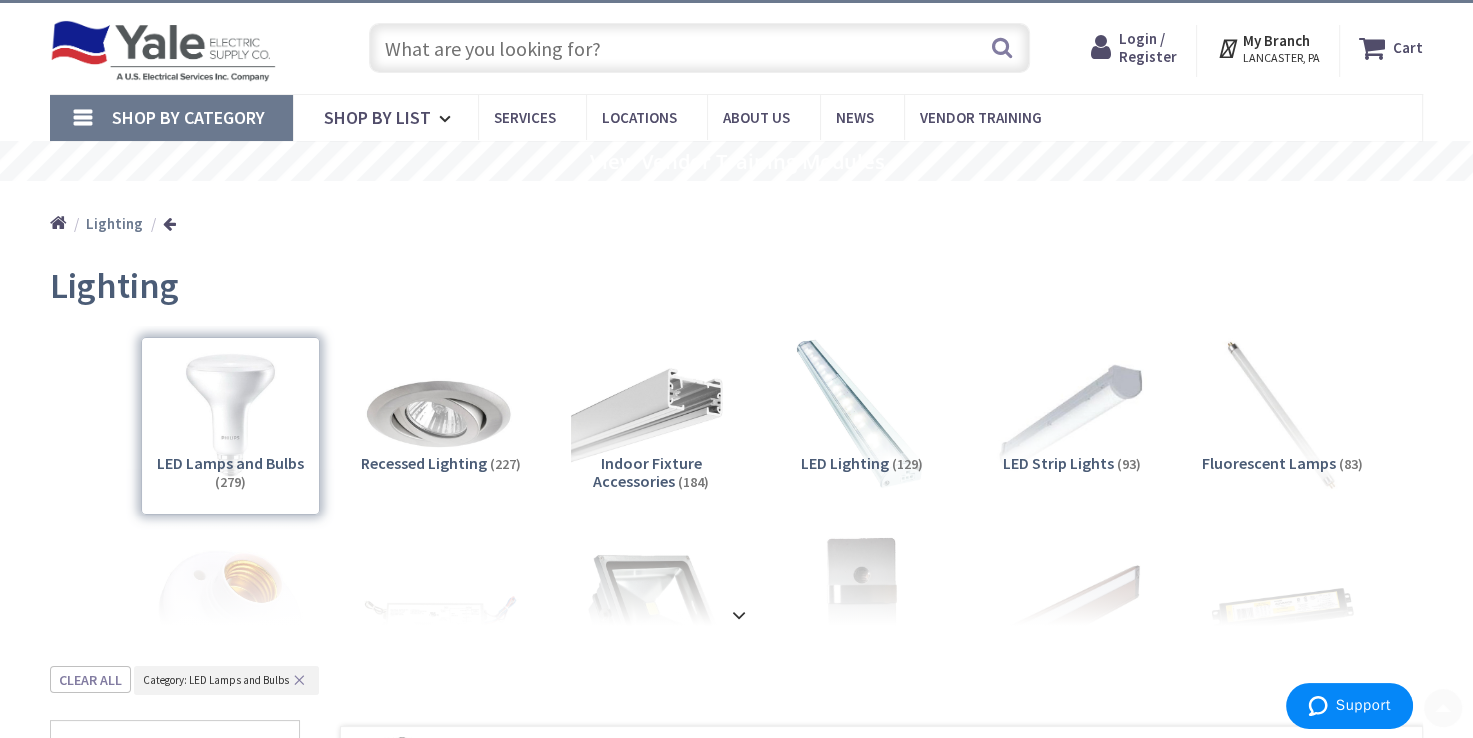 scroll, scrollTop: 705, scrollLeft: 0, axis: vertical 